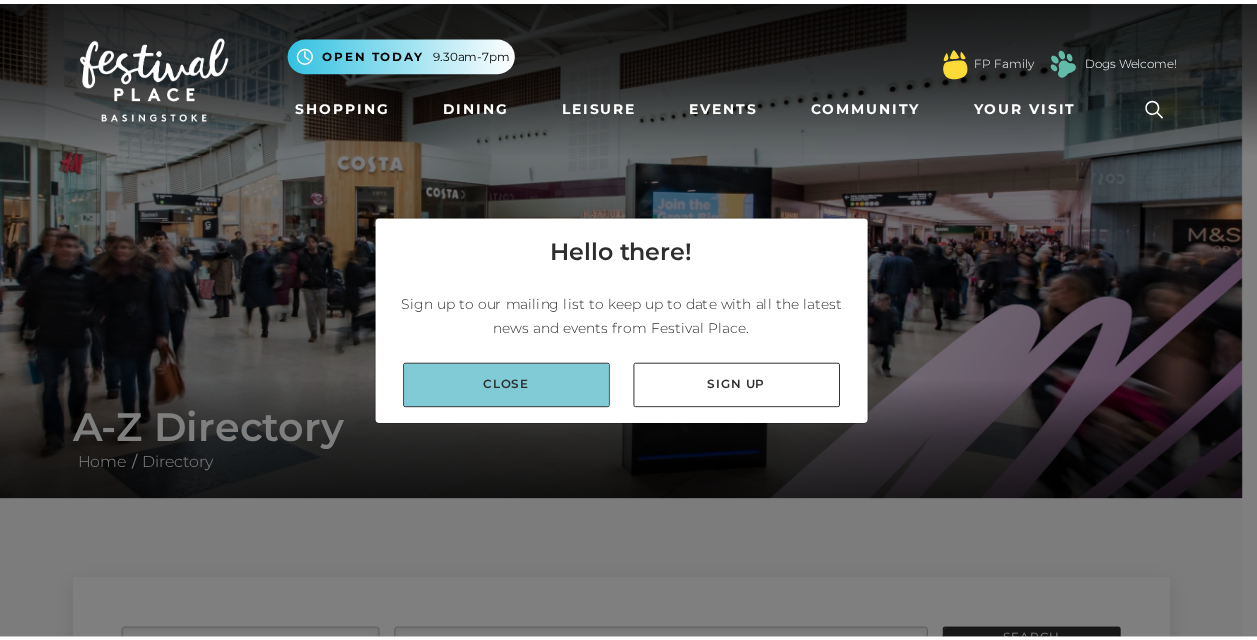 scroll, scrollTop: 0, scrollLeft: 0, axis: both 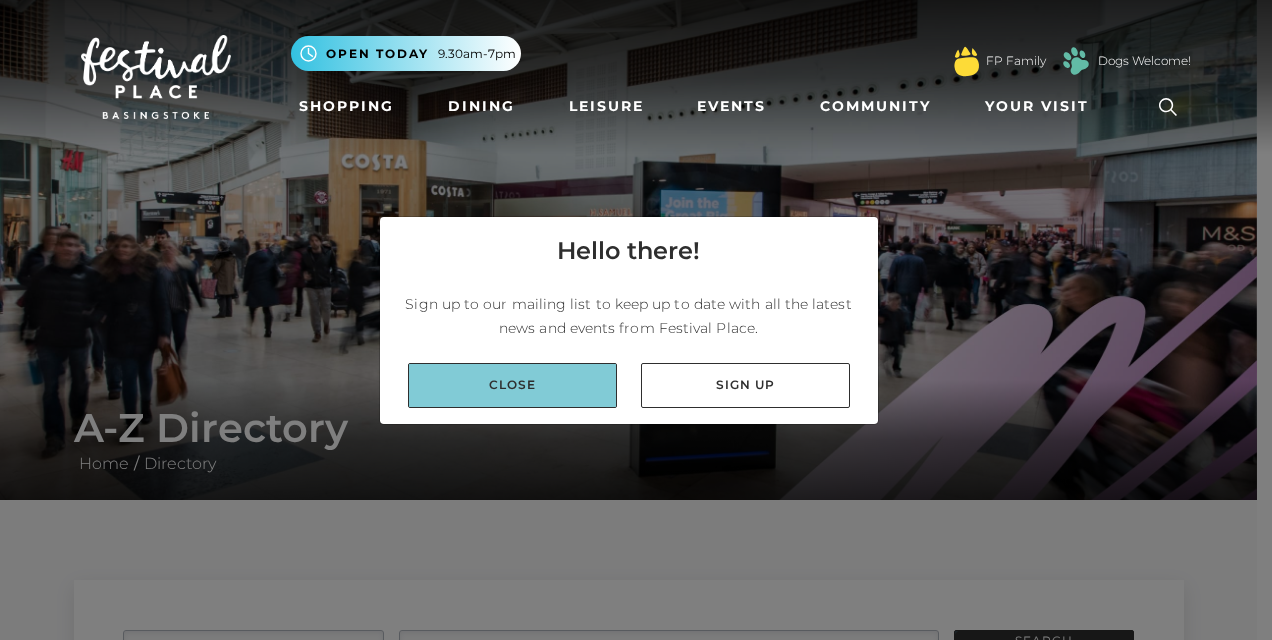 click on "Close" at bounding box center [512, 385] 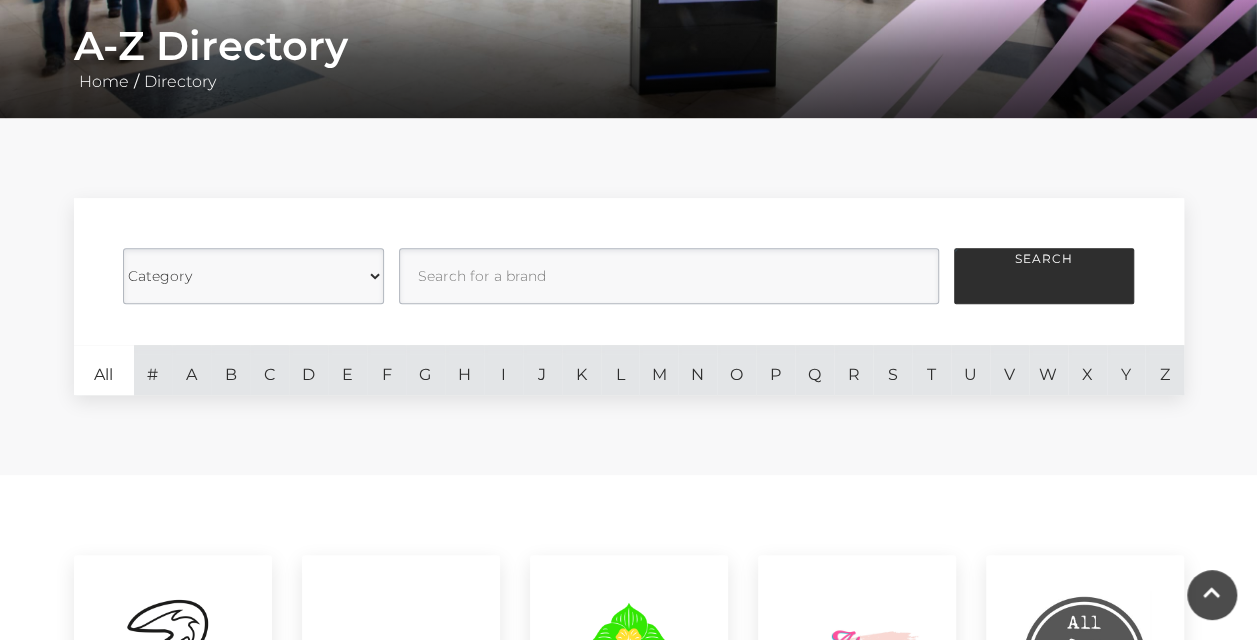 scroll, scrollTop: 390, scrollLeft: 0, axis: vertical 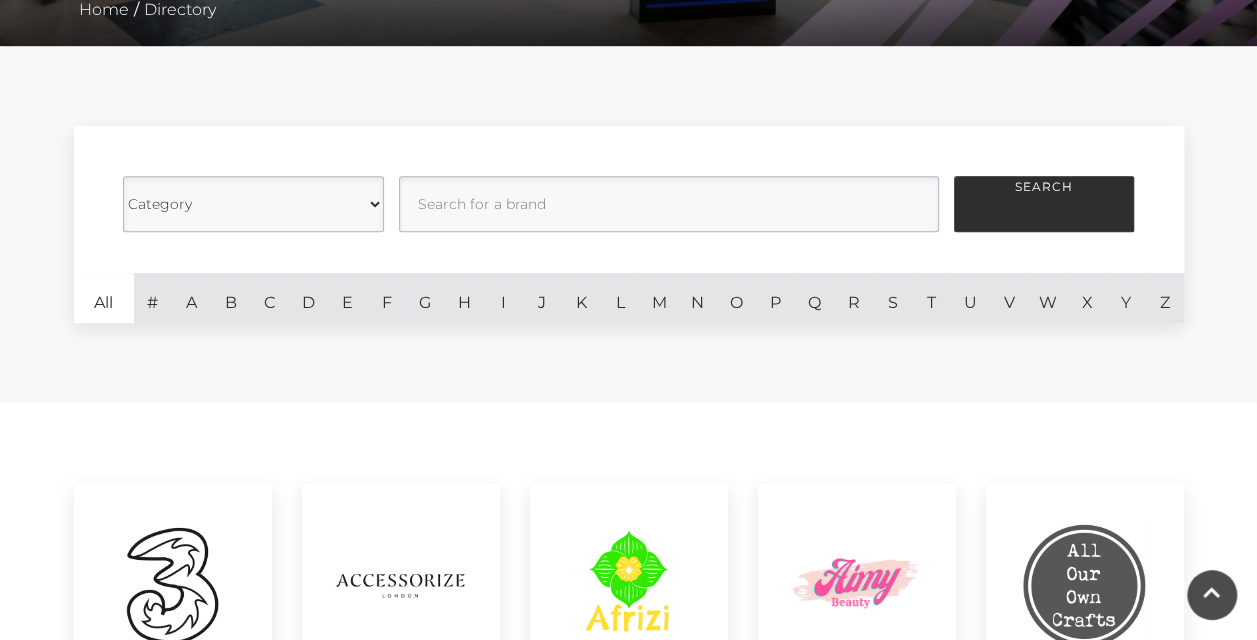 click on "Category
Cafes
Restaurants
Fashion
Services
Technology Homeware
Gifts, Stationery and Hobbies
Food Stores
Leisure
Jewellery
Health and Beauty" at bounding box center [253, 204] 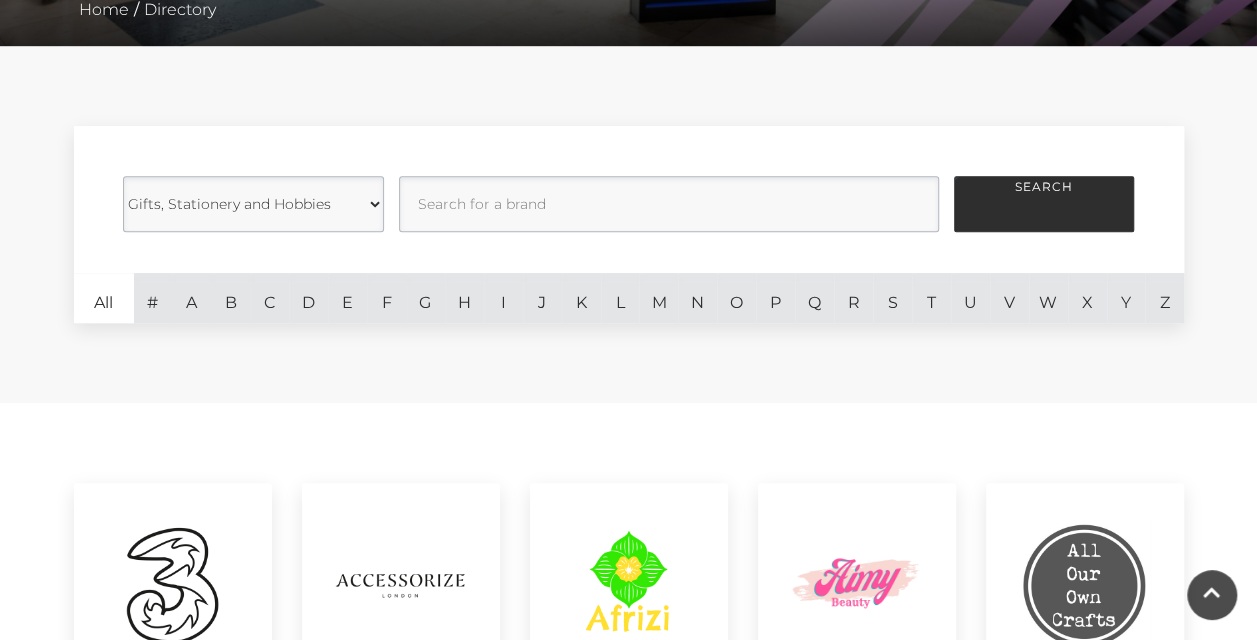 click on "Category
Cafes
Restaurants
Fashion
Services
Technology Homeware
Gifts, Stationery and Hobbies
Food Stores
Leisure
Jewellery
Health and Beauty" at bounding box center (253, 204) 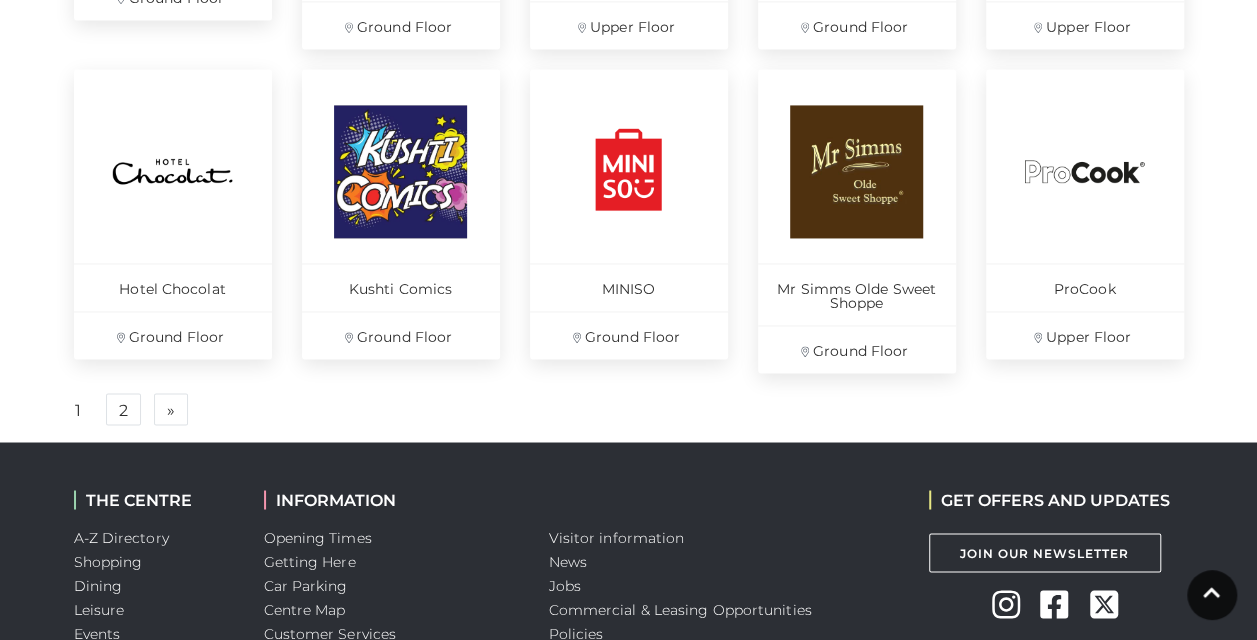 scroll, scrollTop: 1494, scrollLeft: 0, axis: vertical 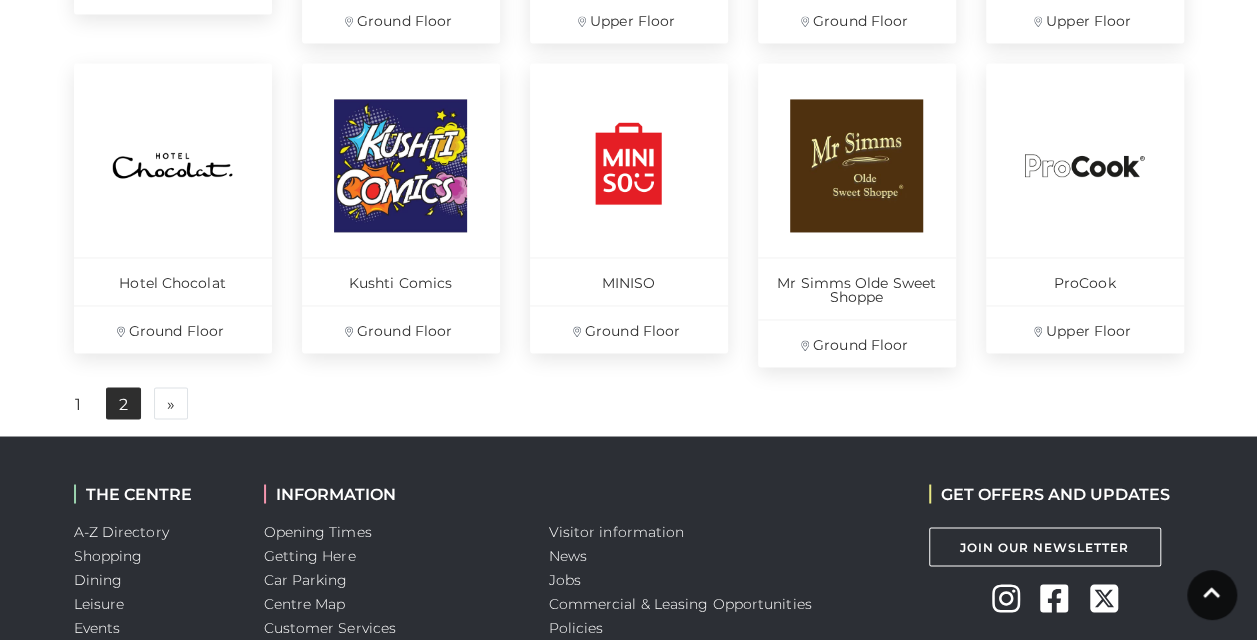 click on "2" at bounding box center (123, 403) 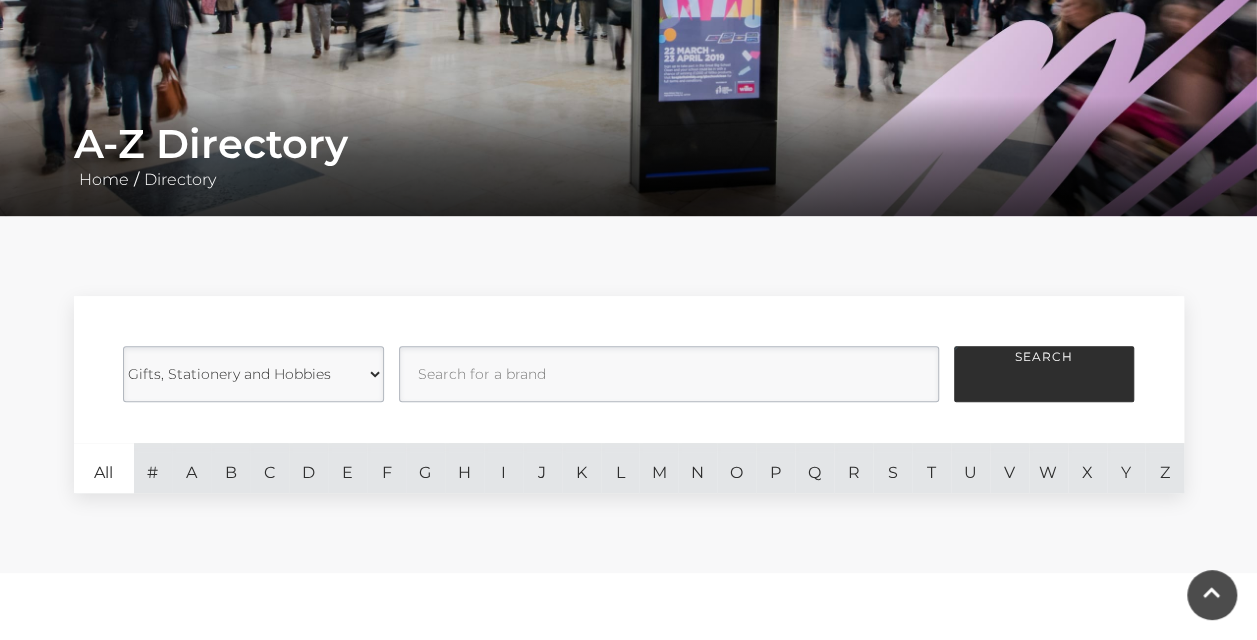scroll, scrollTop: 281, scrollLeft: 0, axis: vertical 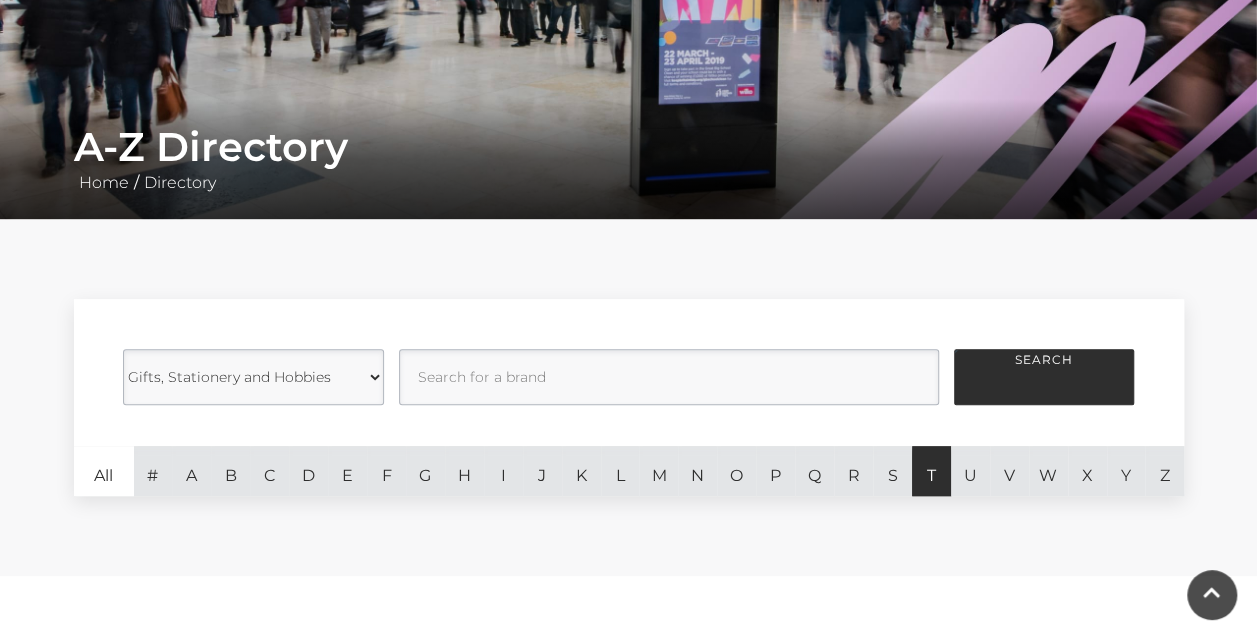 click on "T" at bounding box center (931, 471) 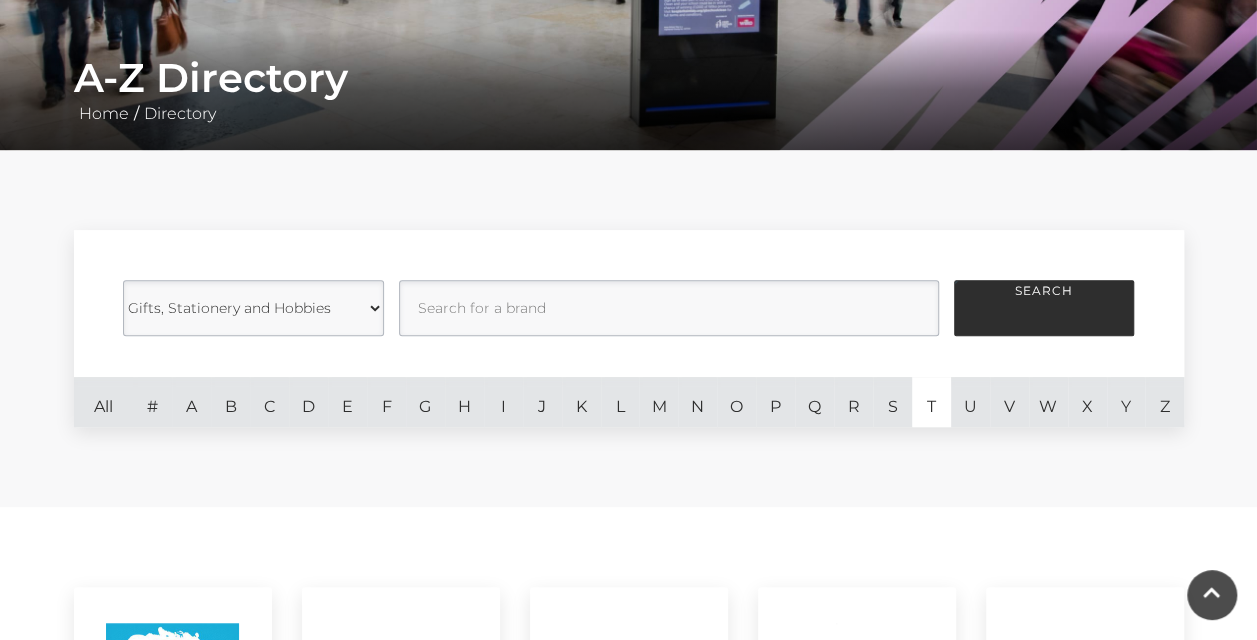 scroll, scrollTop: 321, scrollLeft: 0, axis: vertical 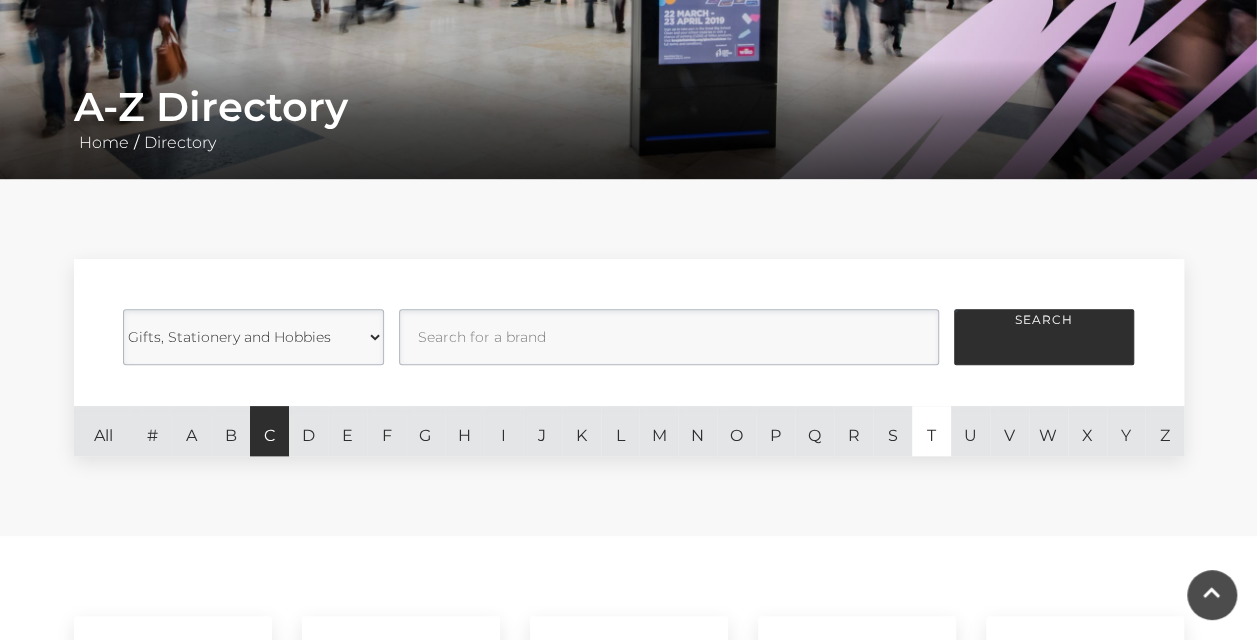 click on "C" at bounding box center (269, 431) 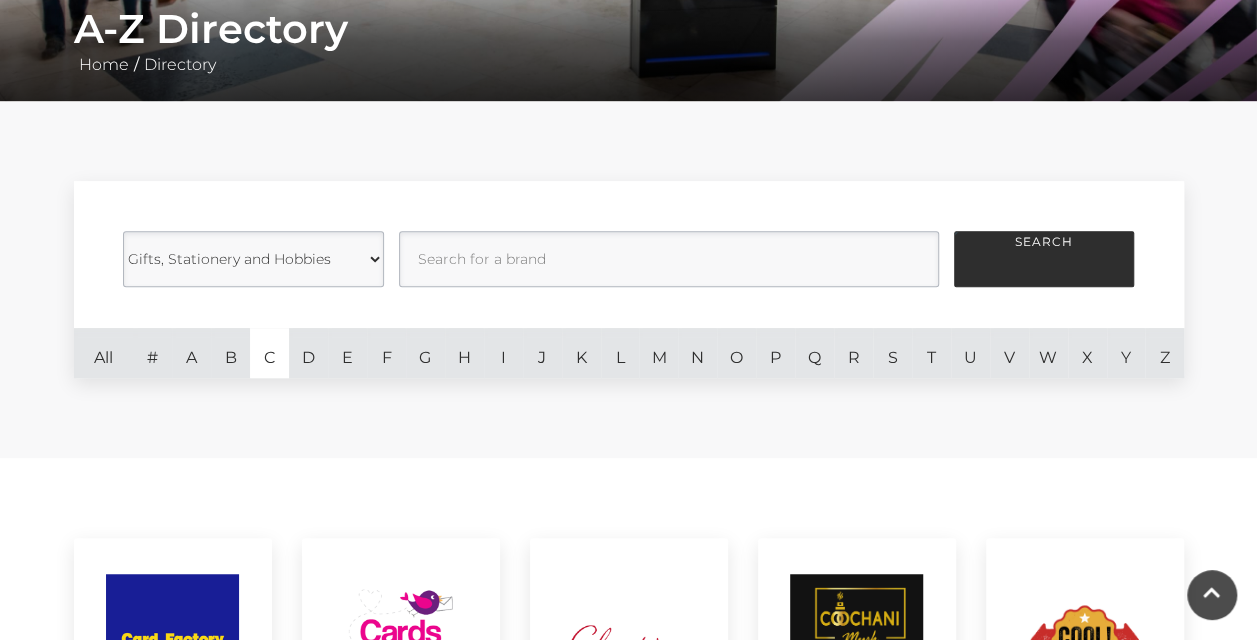 scroll, scrollTop: 372, scrollLeft: 0, axis: vertical 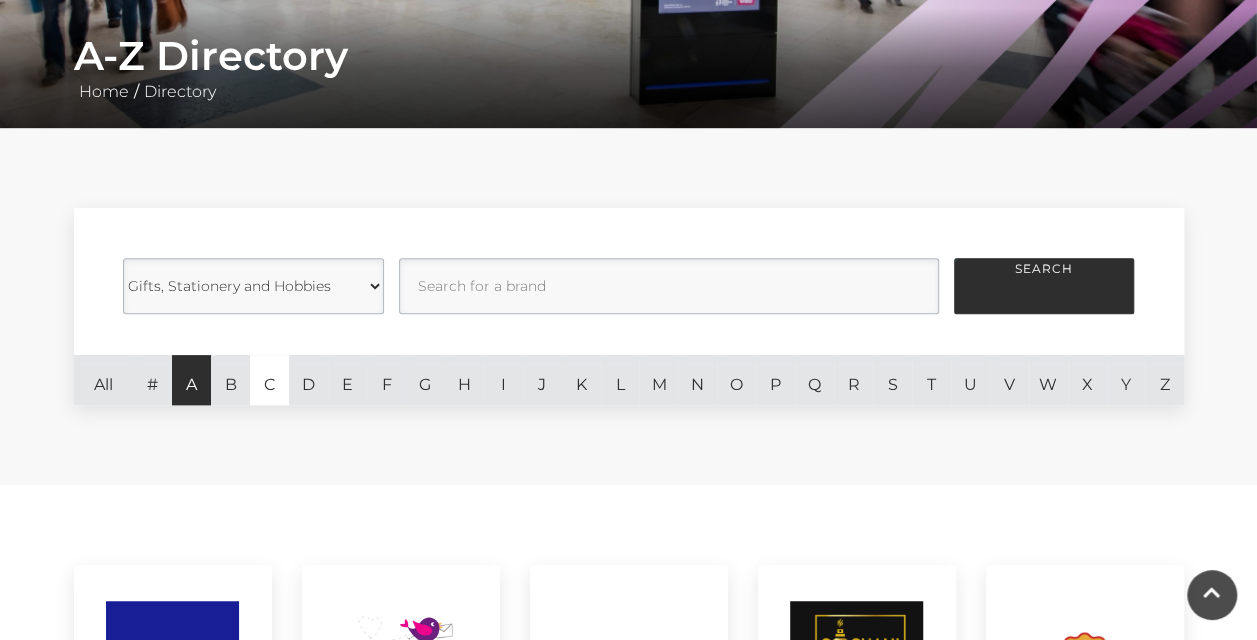 click on "A" at bounding box center [191, 380] 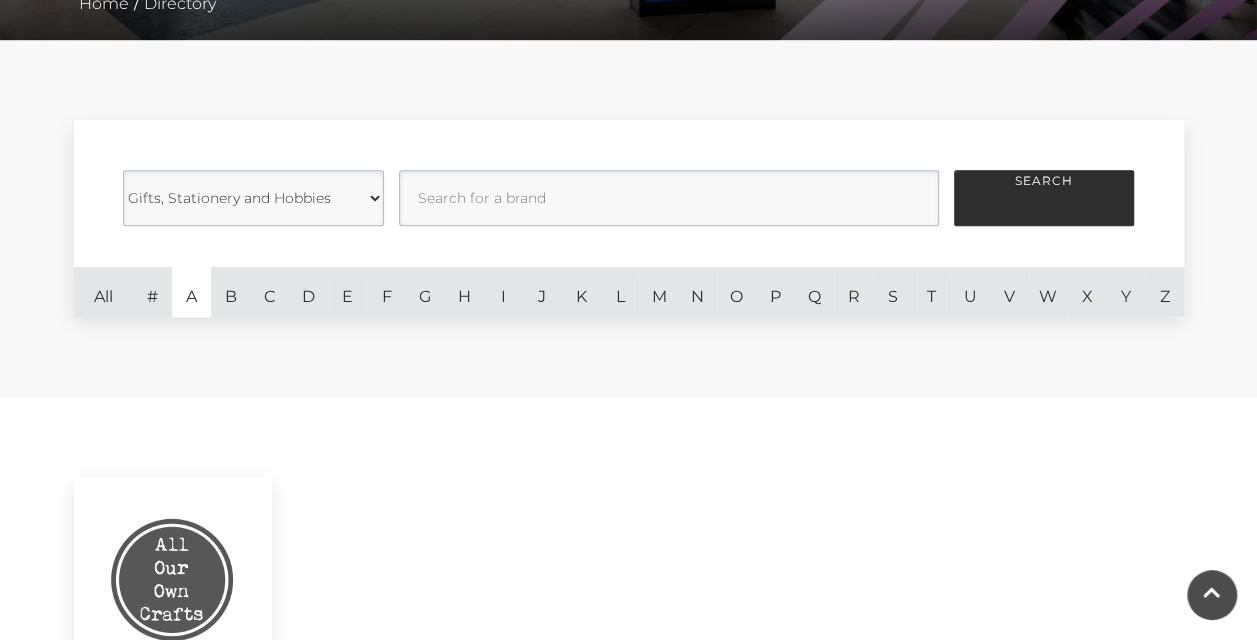 scroll, scrollTop: 412, scrollLeft: 0, axis: vertical 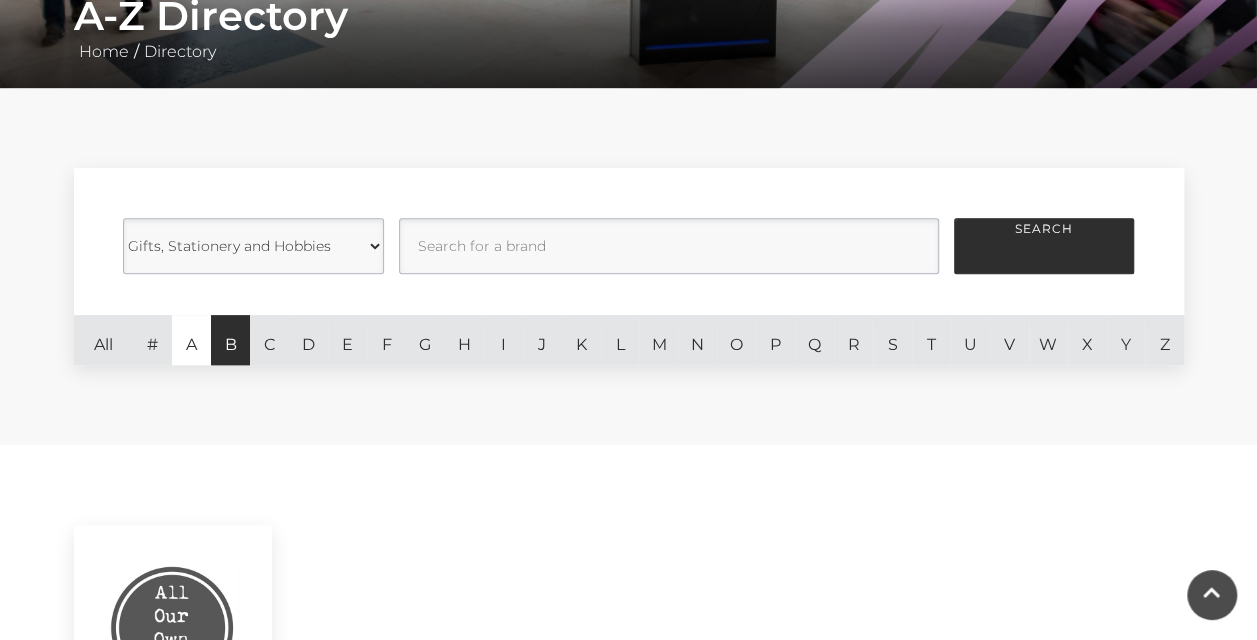 click on "B" at bounding box center [230, 340] 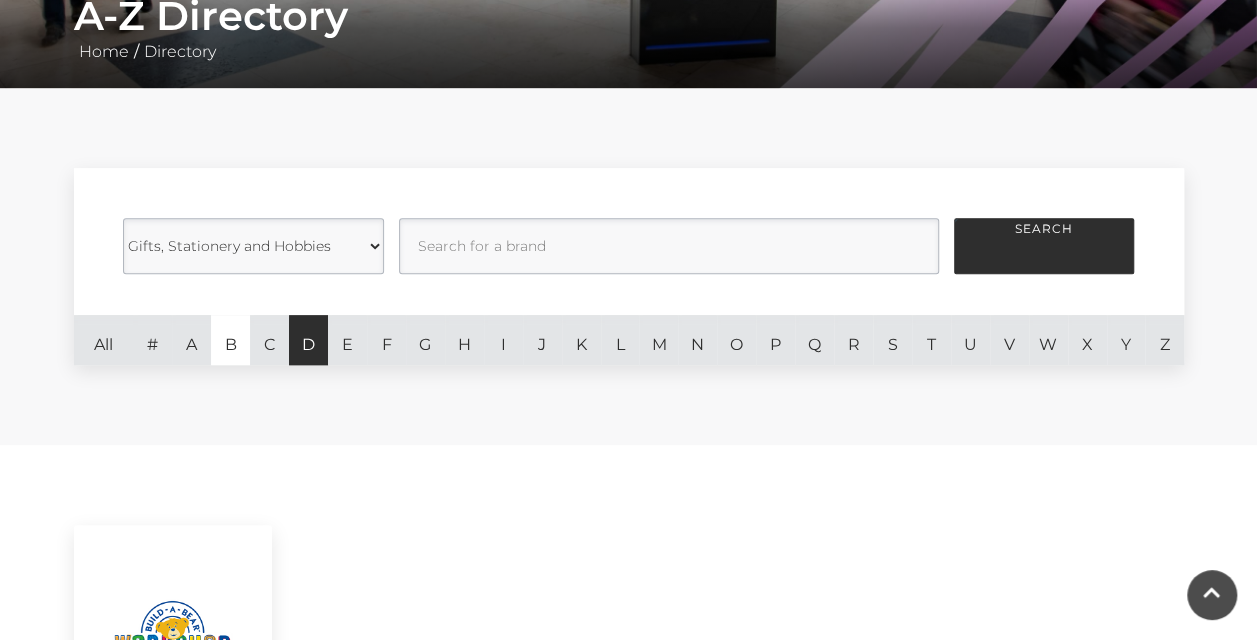 click on "D" at bounding box center [308, 340] 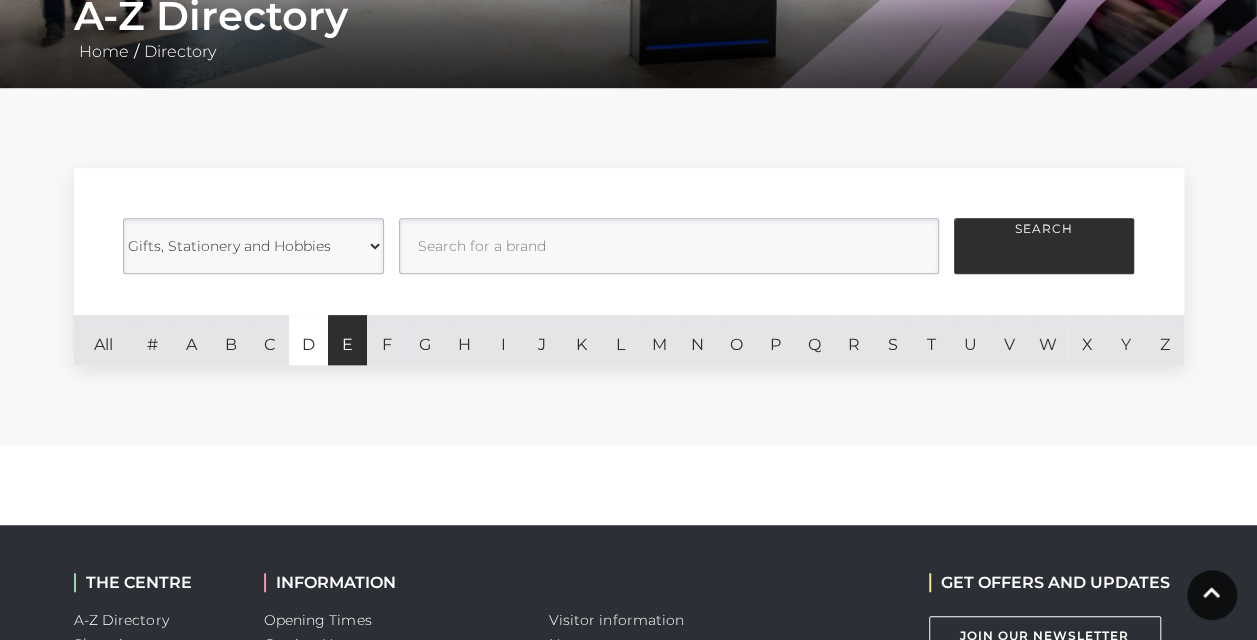 click on "E" at bounding box center [347, 340] 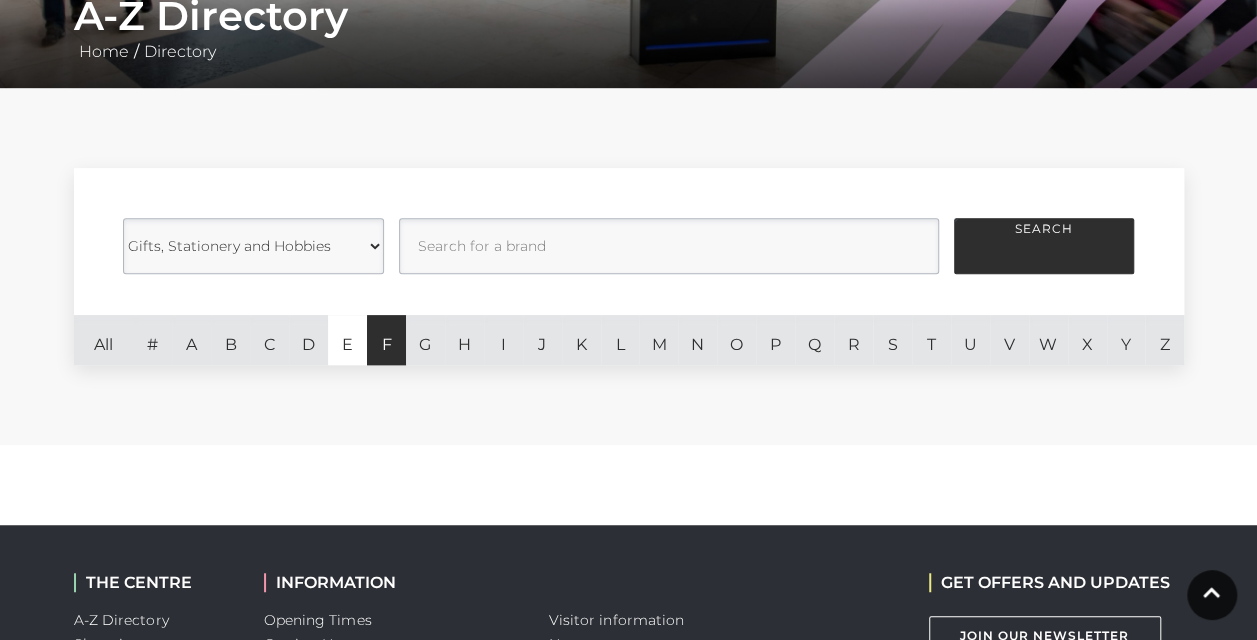 click on "F" at bounding box center (386, 340) 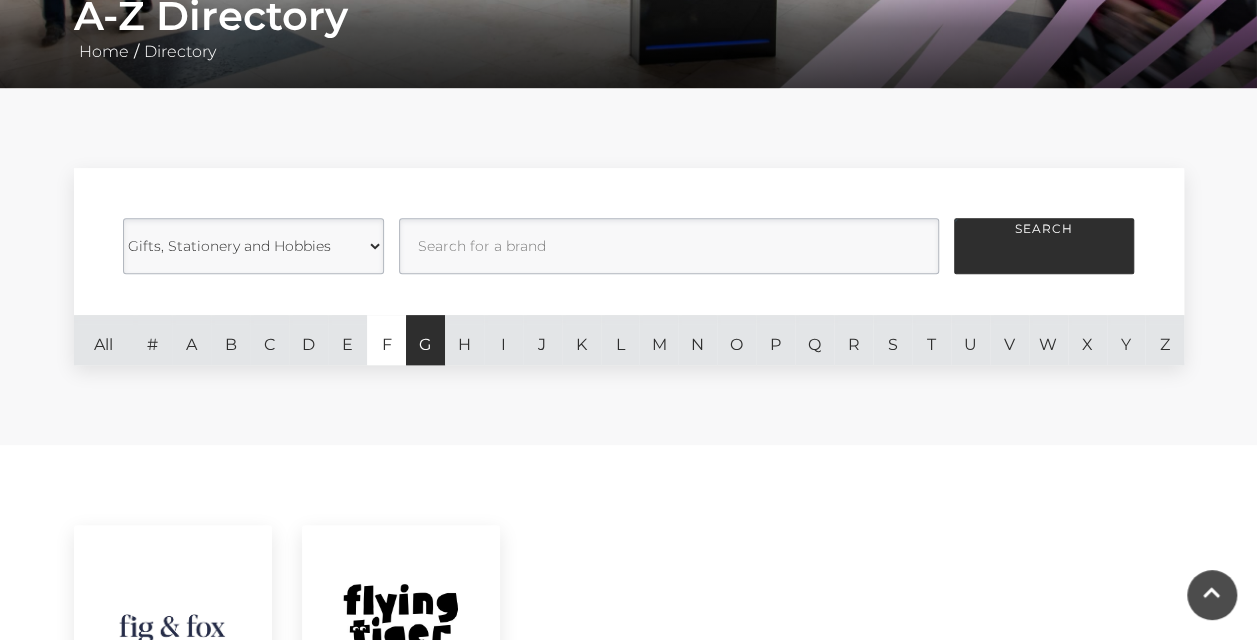 click on "G" at bounding box center (425, 340) 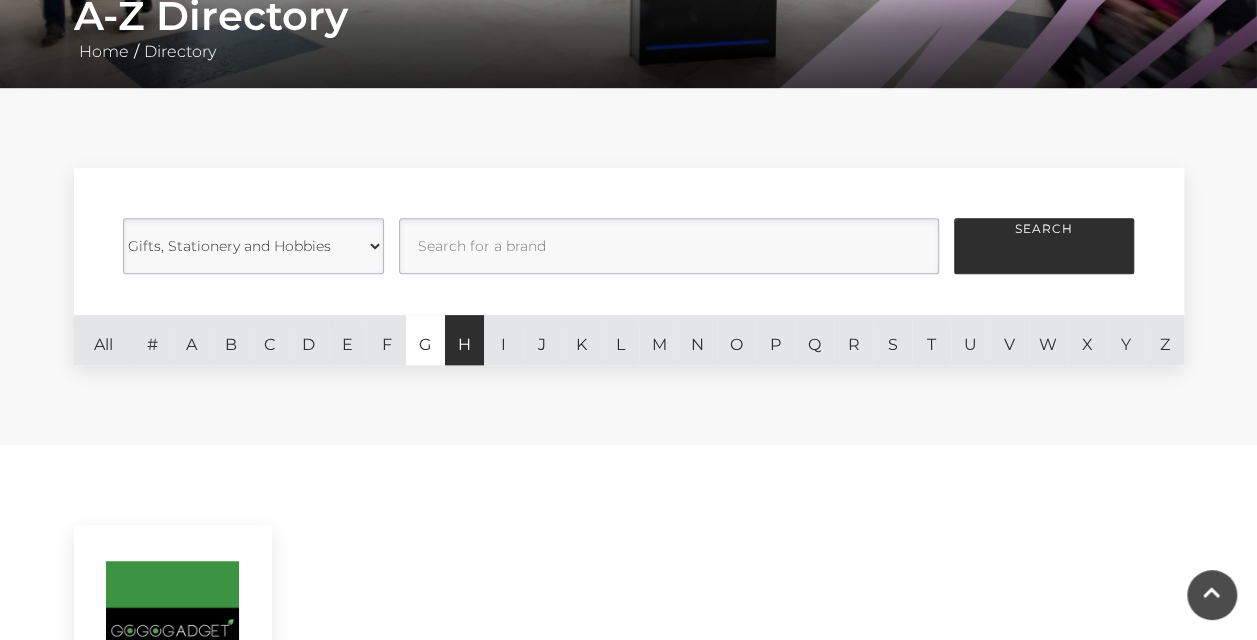click on "H" at bounding box center (464, 340) 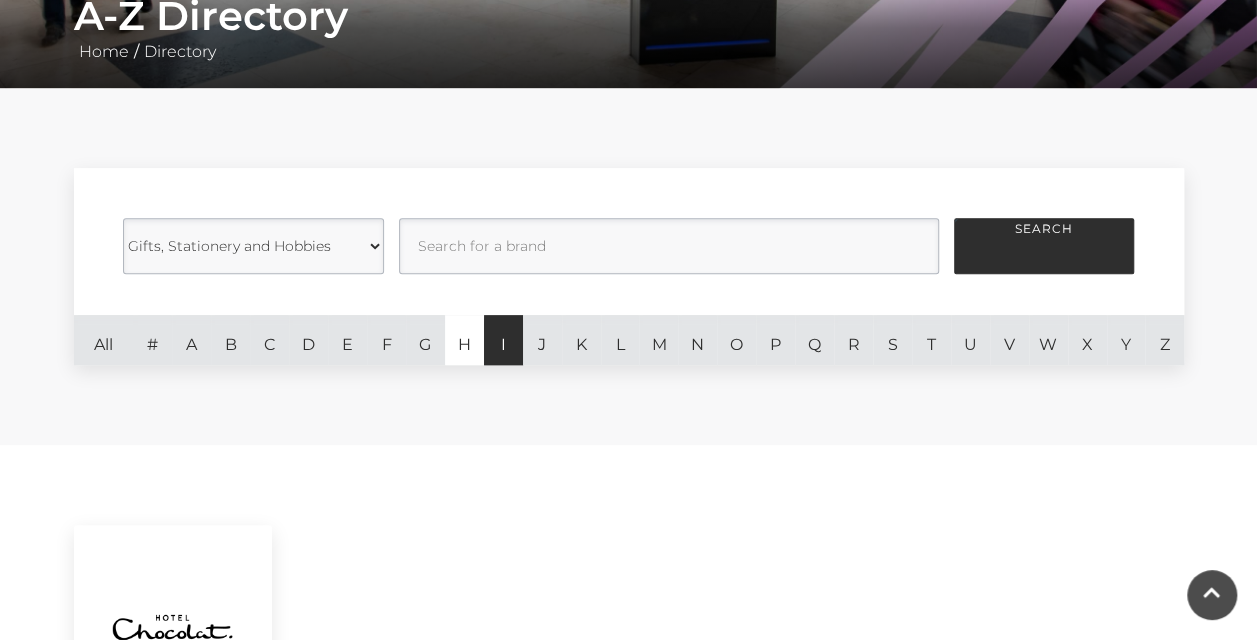 click on "I" at bounding box center [503, 340] 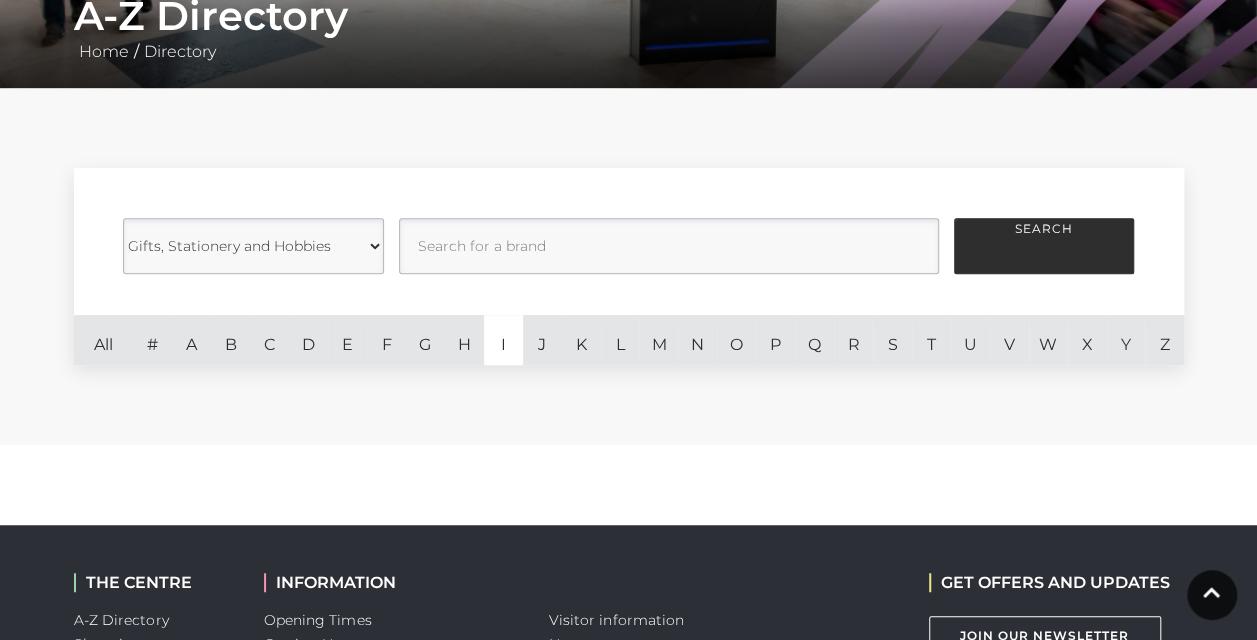 click on "Category
Cafes
Restaurants
Fashion
Services
Technology Homeware
Gifts, Stationery and Hobbies
Food Stores
Leisure
Jewellery
Health and Beauty" at bounding box center [253, 246] 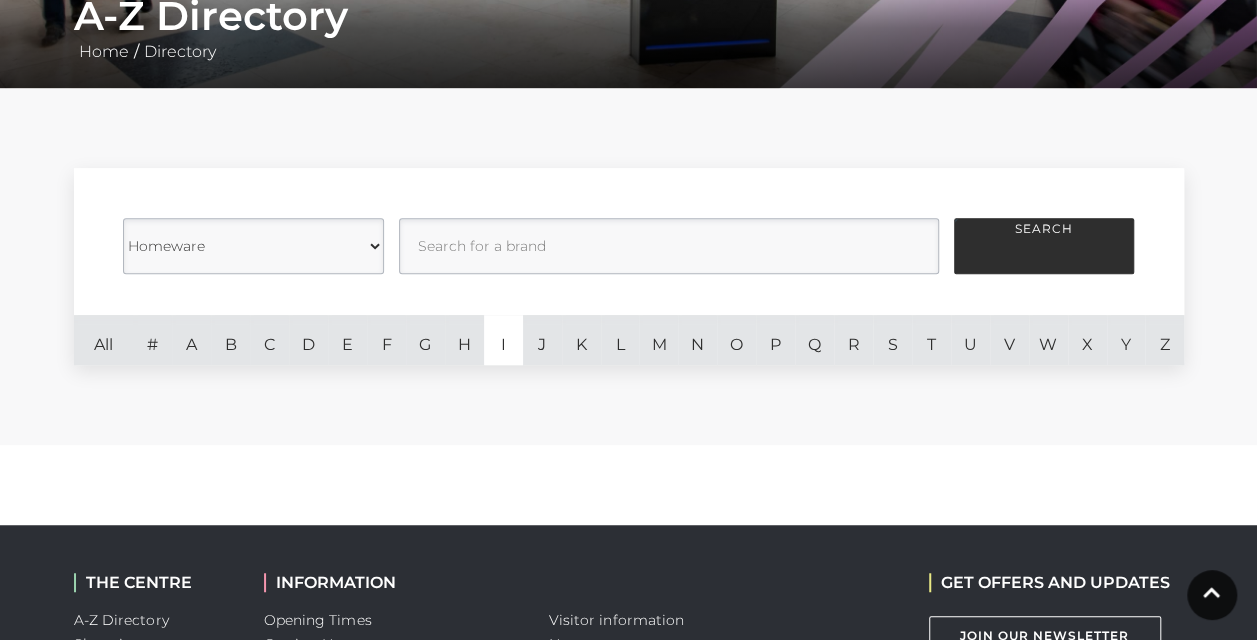 click on "Category
Cafes
Restaurants
Fashion
Services
Technology Homeware
Gifts, Stationery and Hobbies
Food Stores
Leisure
Jewellery
Health and Beauty" at bounding box center (253, 246) 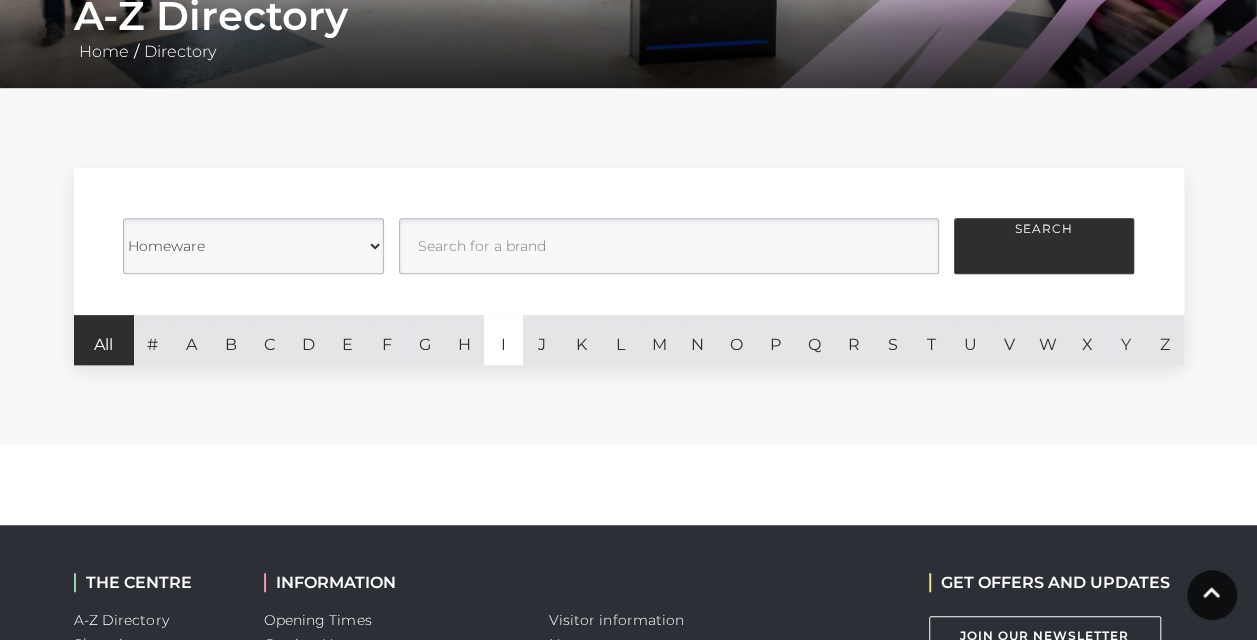 click on "All" at bounding box center [104, 340] 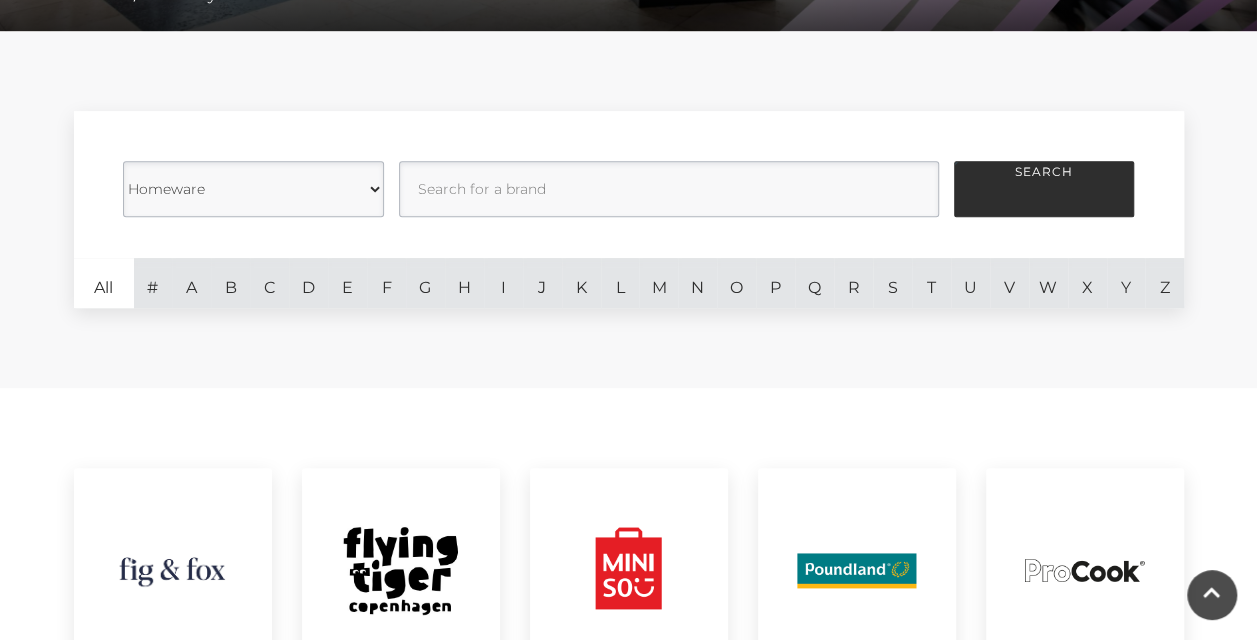 scroll, scrollTop: 417, scrollLeft: 0, axis: vertical 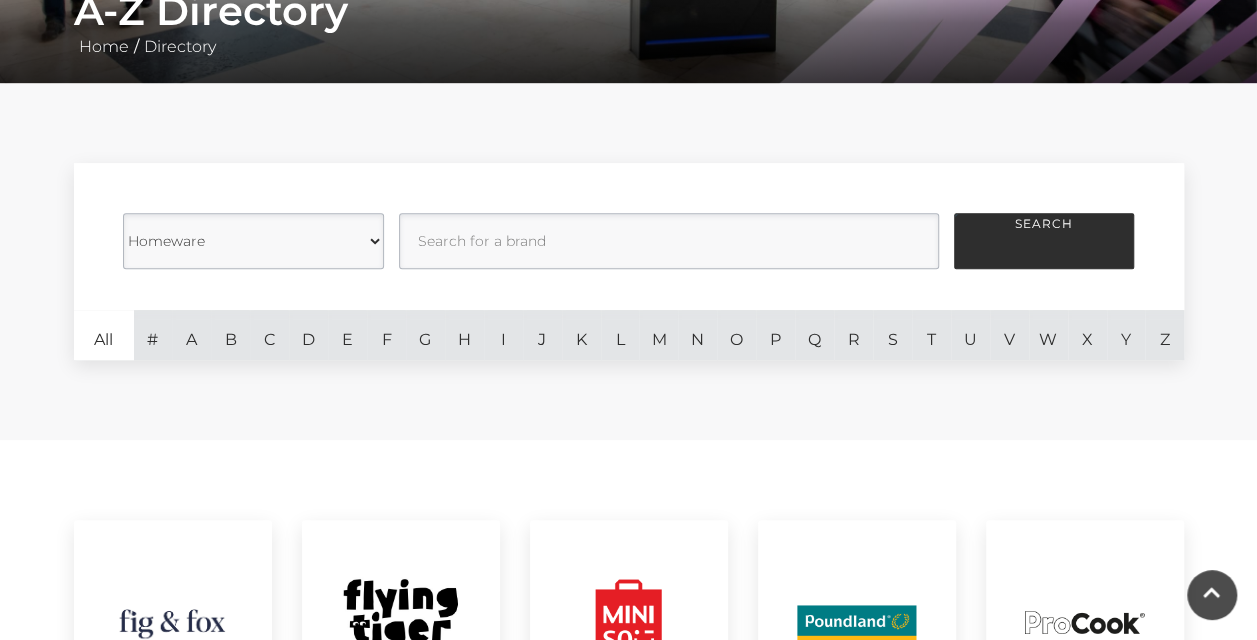click on "Category
Cafes
Restaurants
Fashion
Services
Technology Homeware
Gifts, Stationery and Hobbies
Food Stores
Leisure
Jewellery
Health and Beauty" at bounding box center [253, 241] 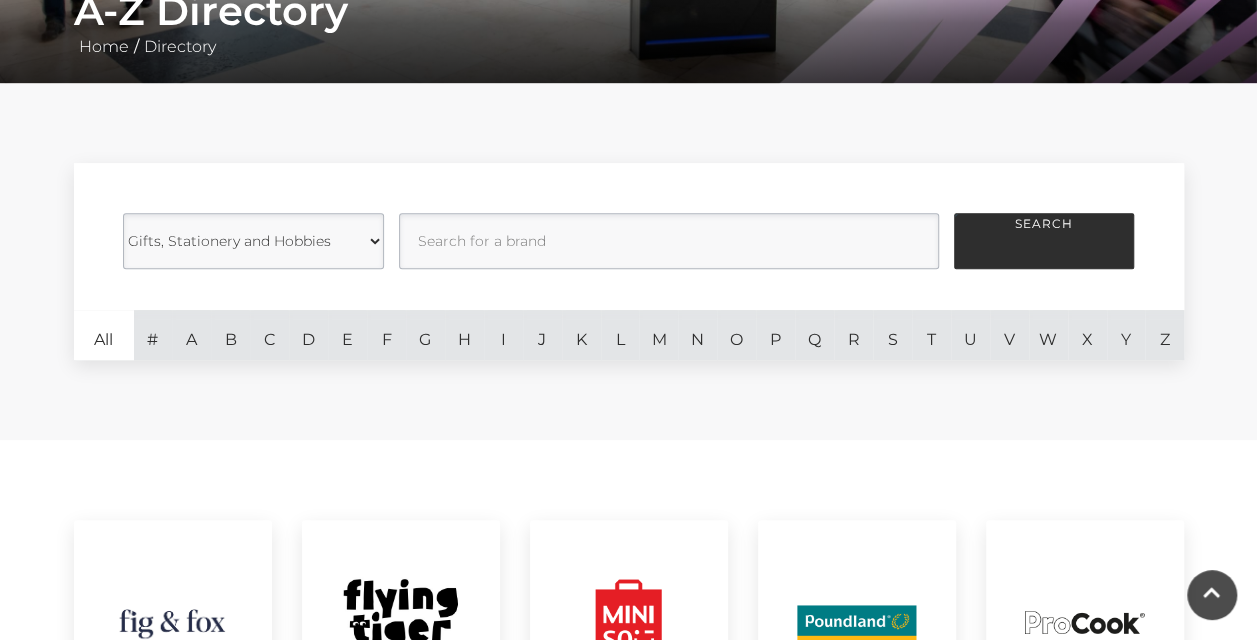 click on "Category
Cafes
Restaurants
Fashion
Services
Technology Homeware
Gifts, Stationery and Hobbies
Food Stores
Leisure
Jewellery
Health and Beauty" at bounding box center [253, 241] 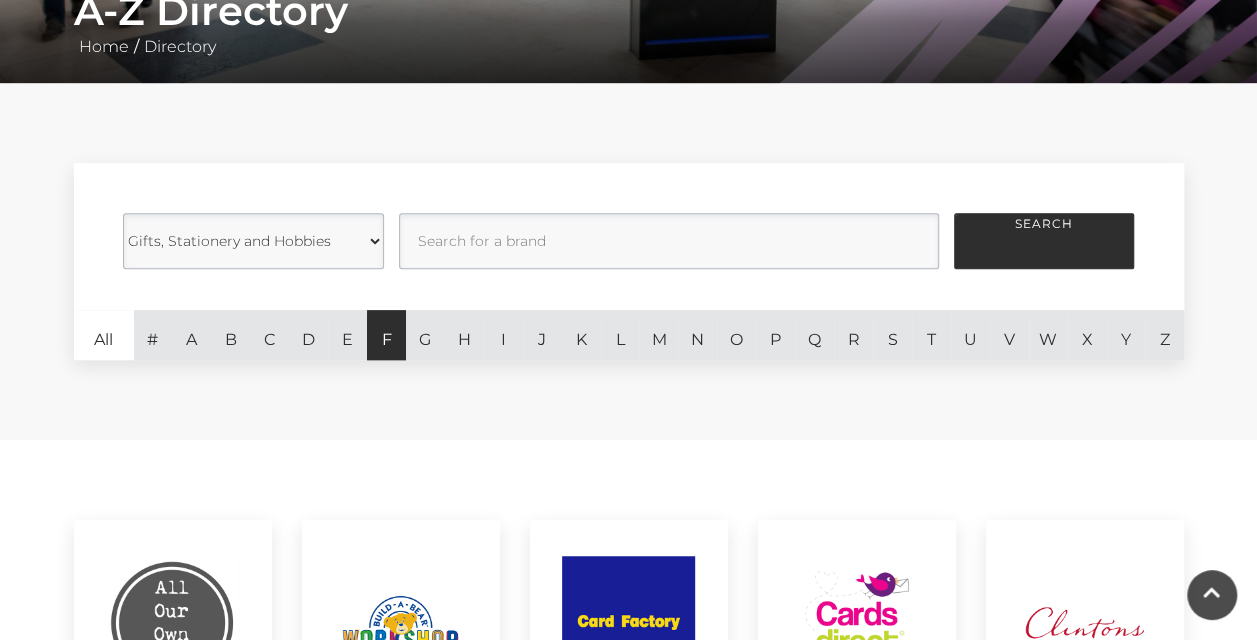 click on "F" at bounding box center (386, 335) 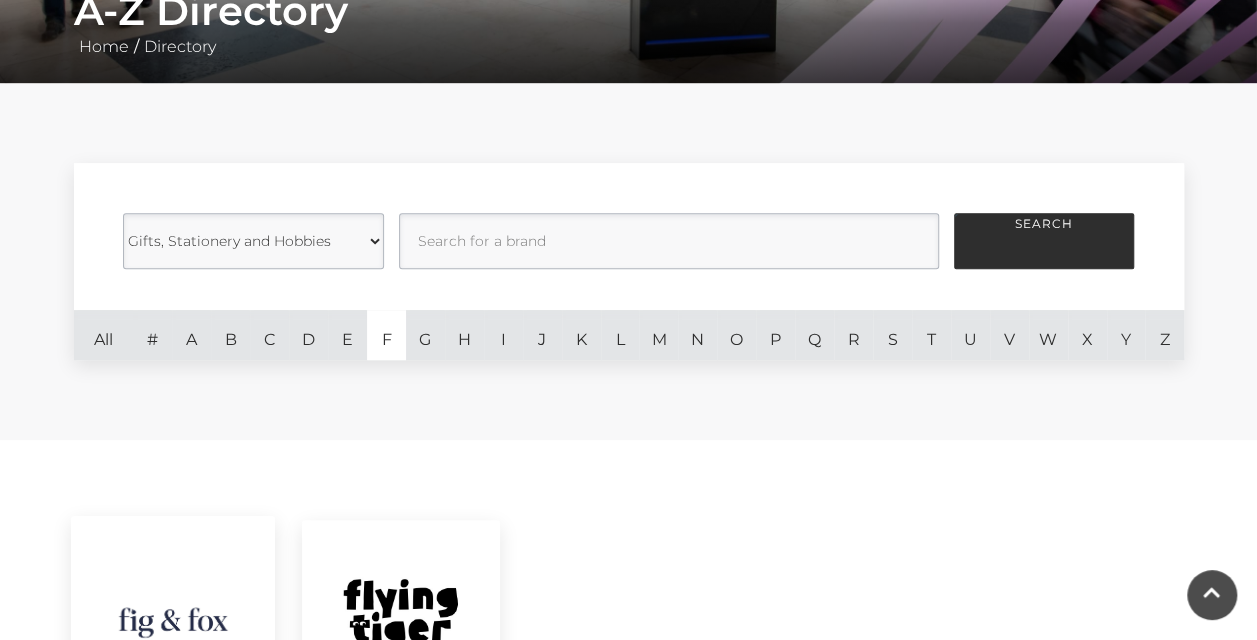 click at bounding box center [172, 621] 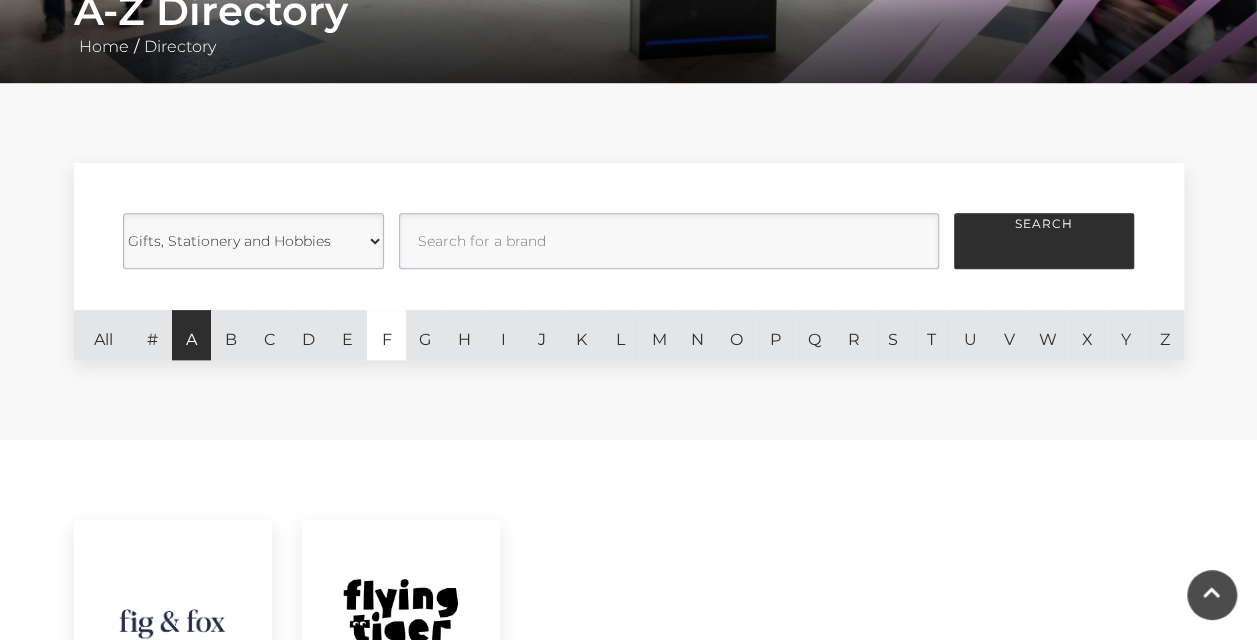 click on "A" at bounding box center [191, 335] 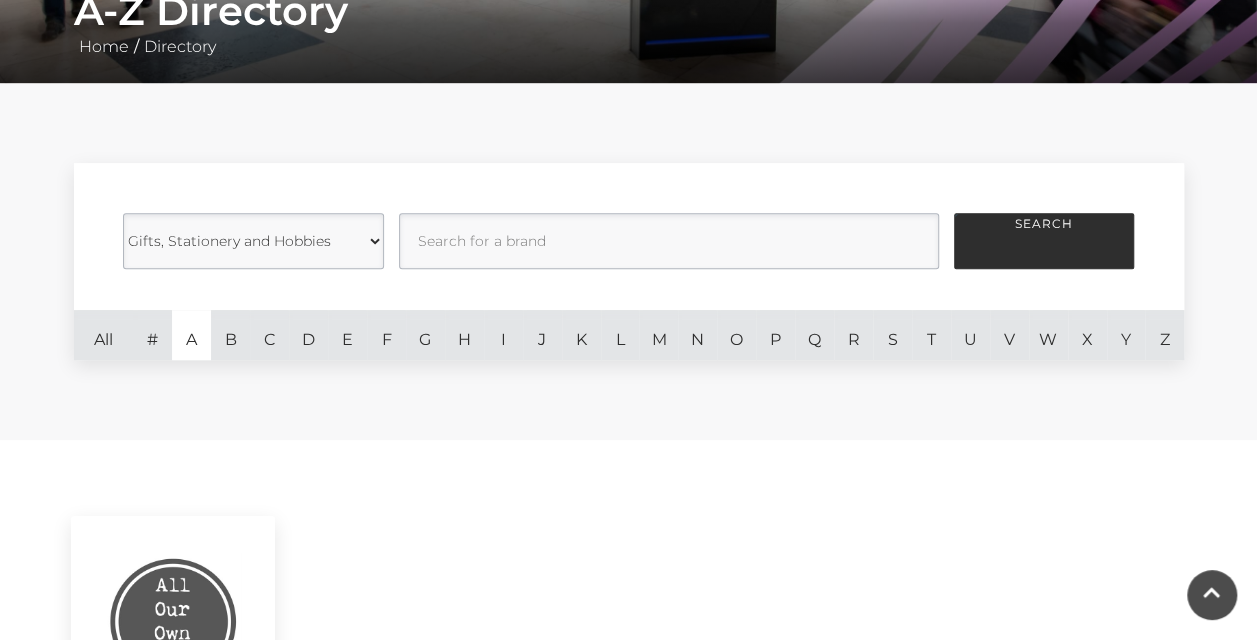 click at bounding box center [172, 621] 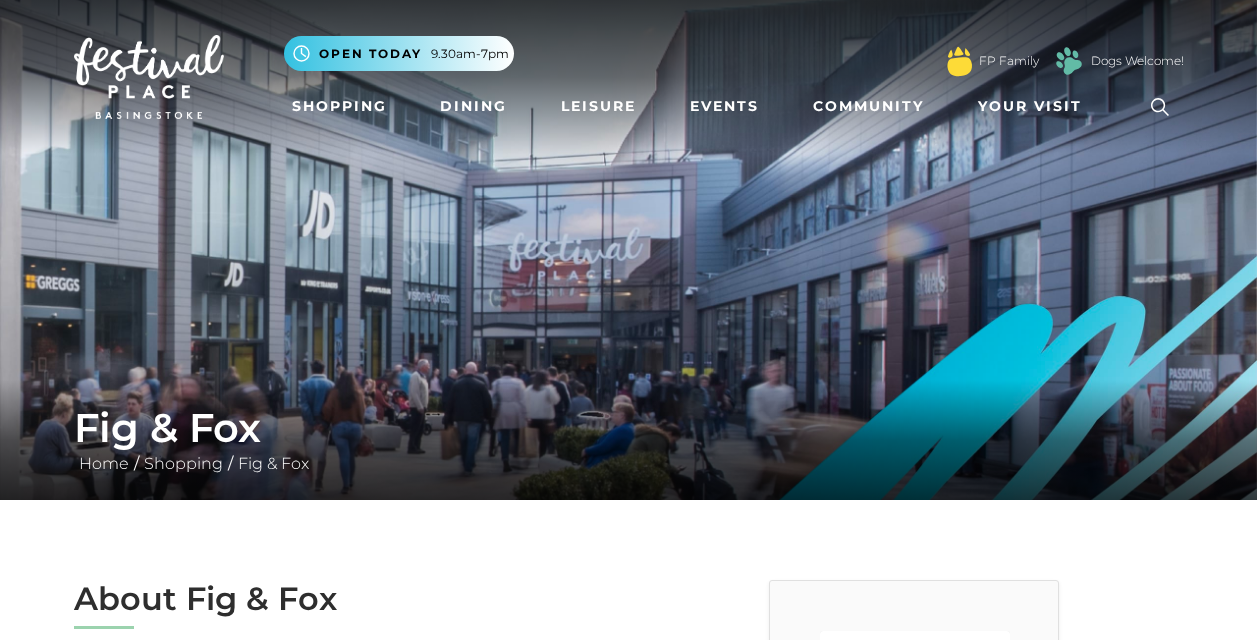 scroll, scrollTop: 0, scrollLeft: 0, axis: both 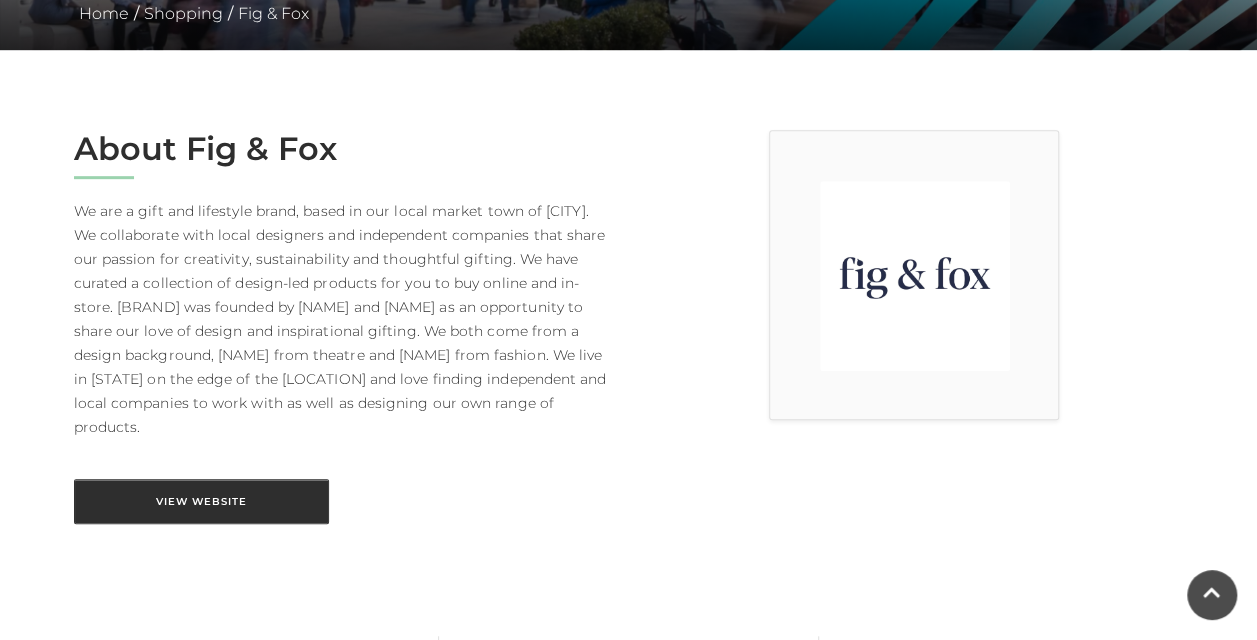 click on "View Website" at bounding box center [201, 501] 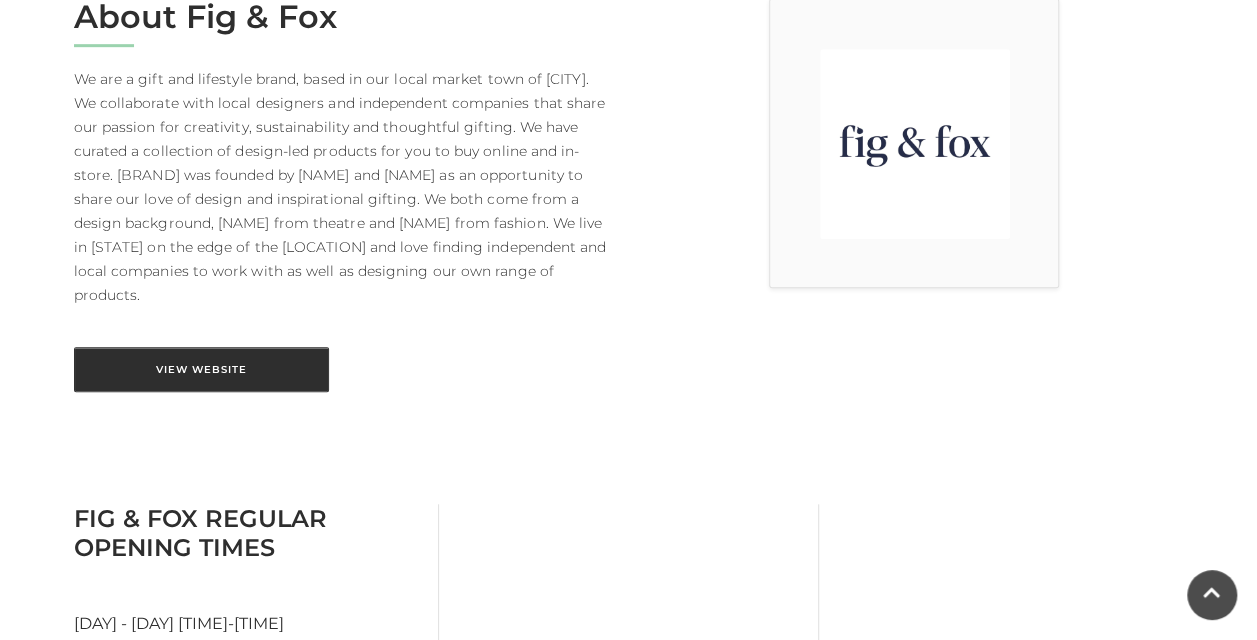 scroll, scrollTop: 570, scrollLeft: 0, axis: vertical 